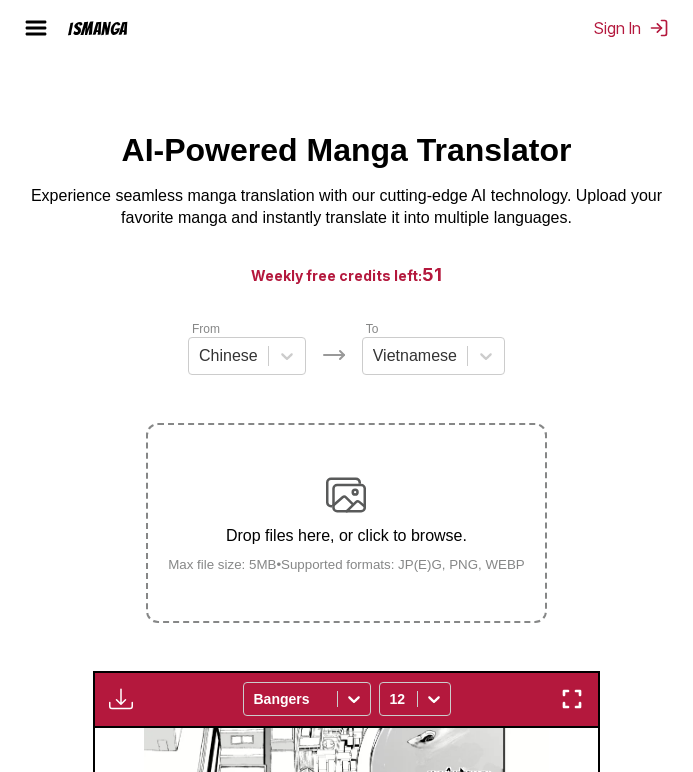 scroll, scrollTop: 565, scrollLeft: 0, axis: vertical 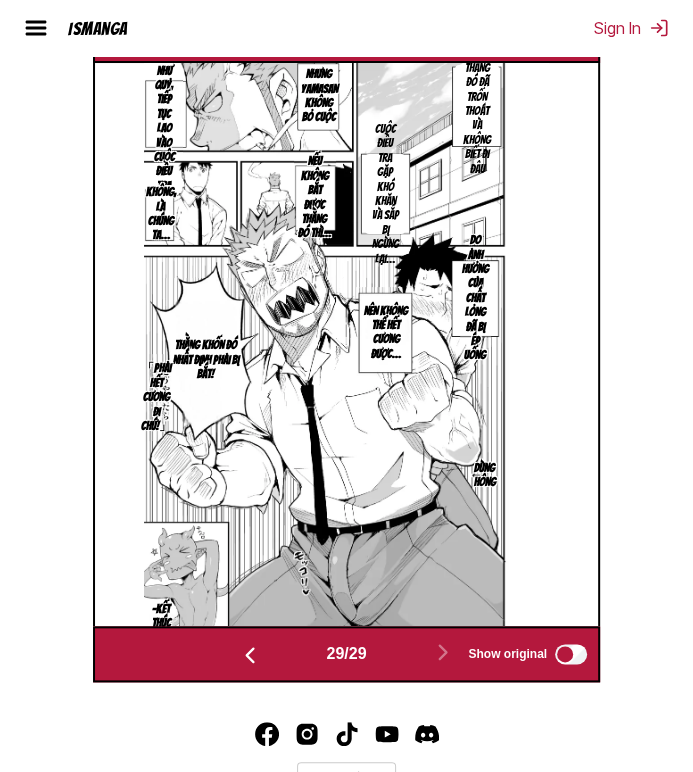 click at bounding box center [250, 655] 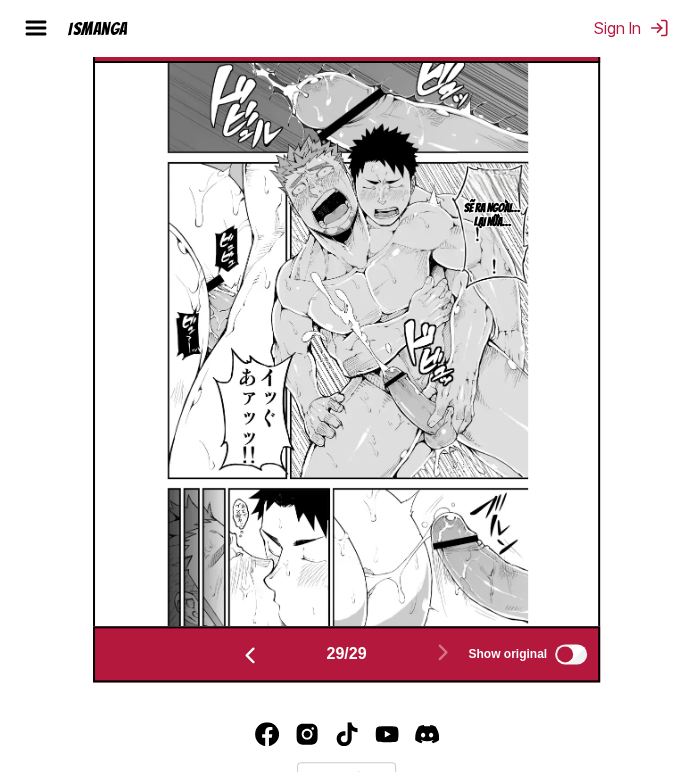 click at bounding box center (250, 655) 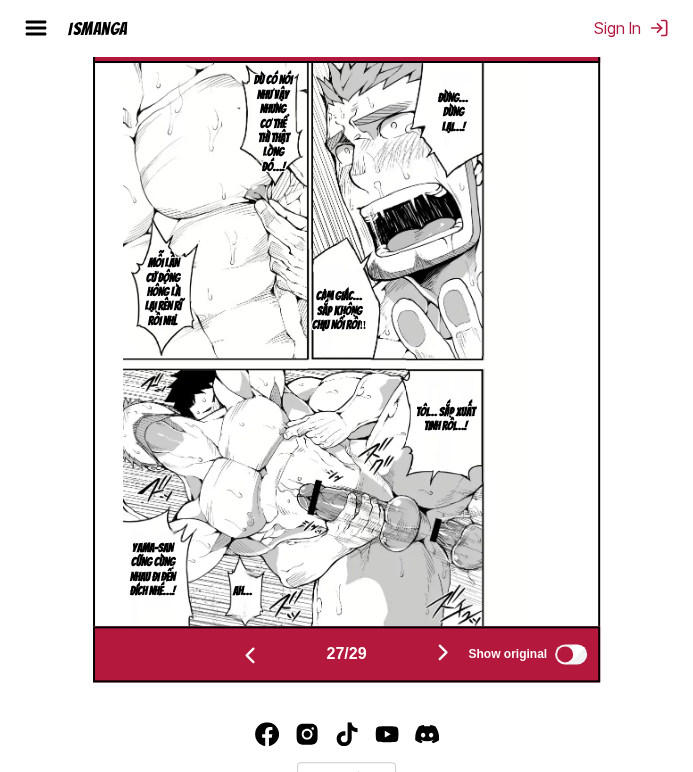 click at bounding box center (250, 655) 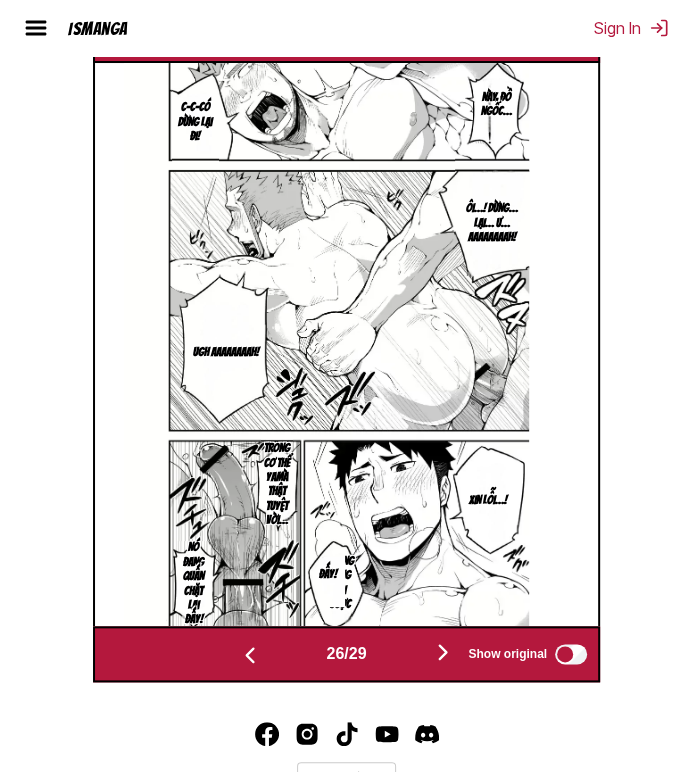 click at bounding box center (250, 655) 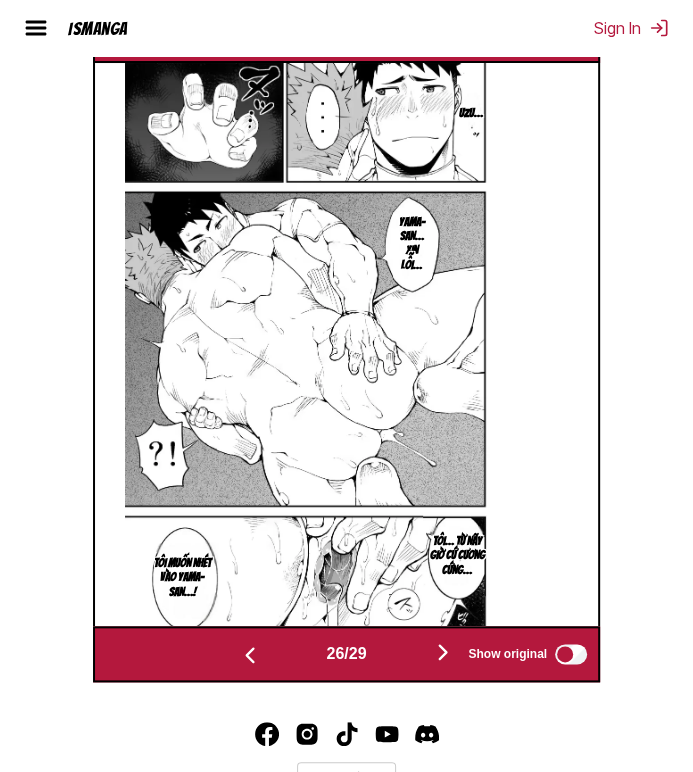 click at bounding box center (250, 655) 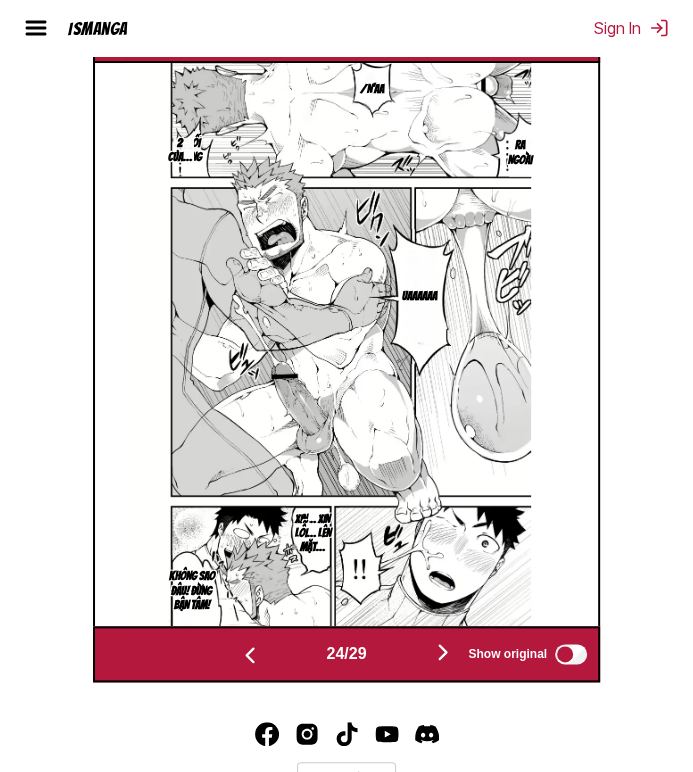 click at bounding box center (250, 655) 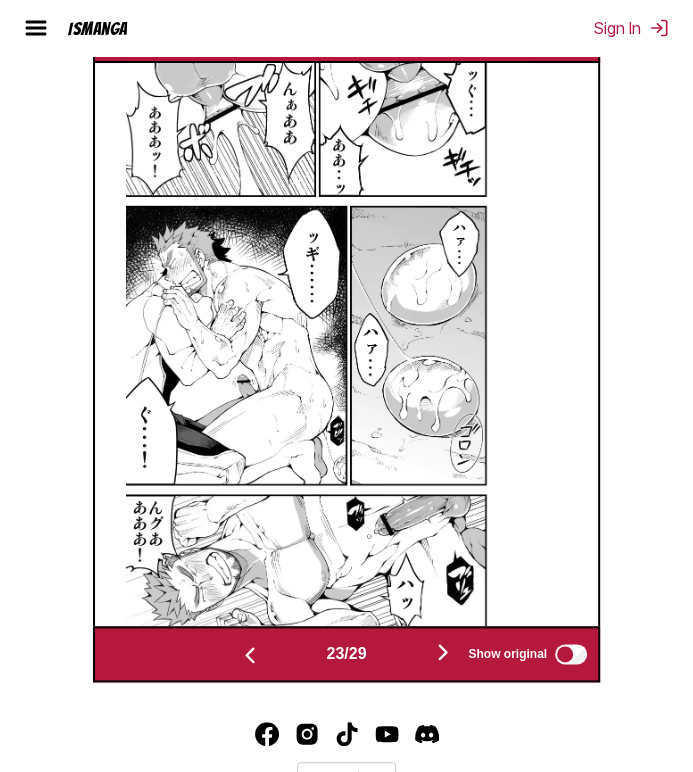 click at bounding box center [250, 655] 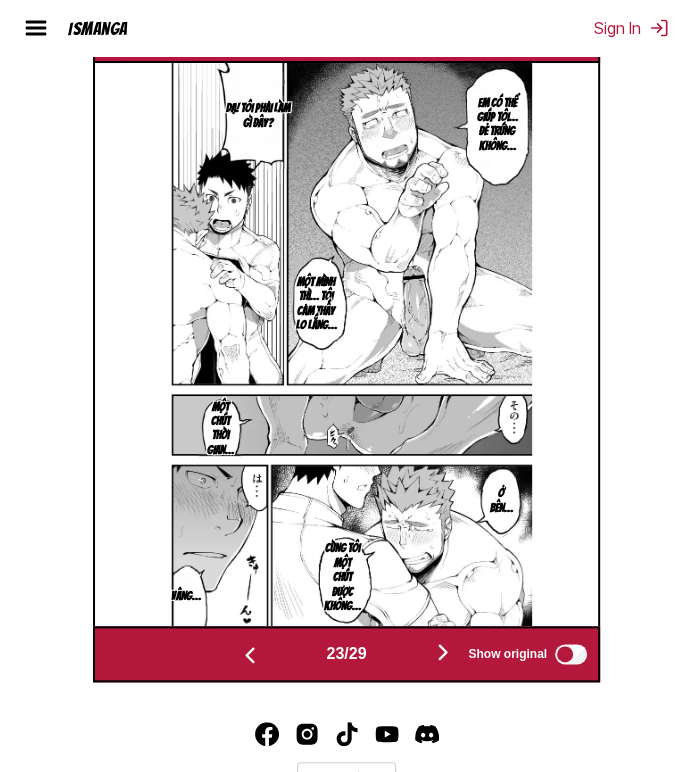 click at bounding box center (250, 655) 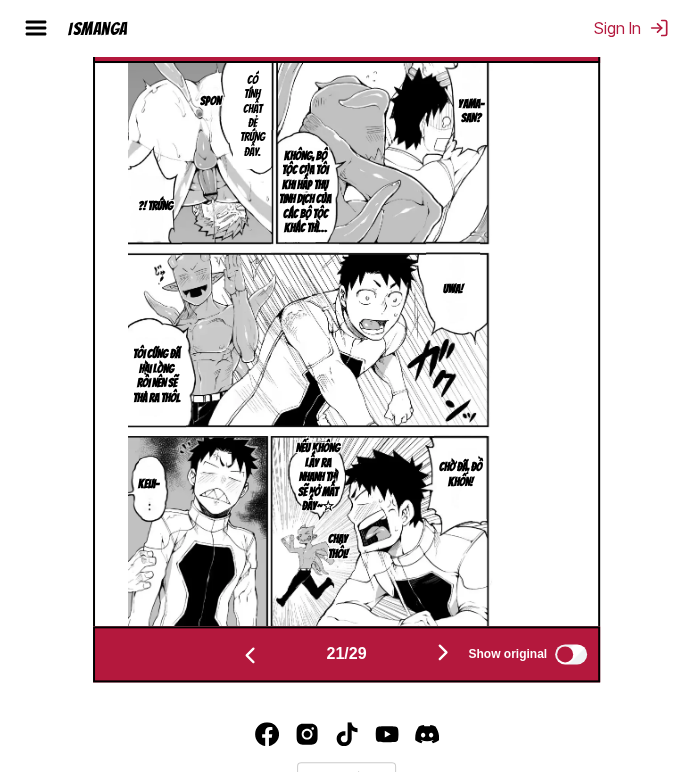 click at bounding box center (250, 655) 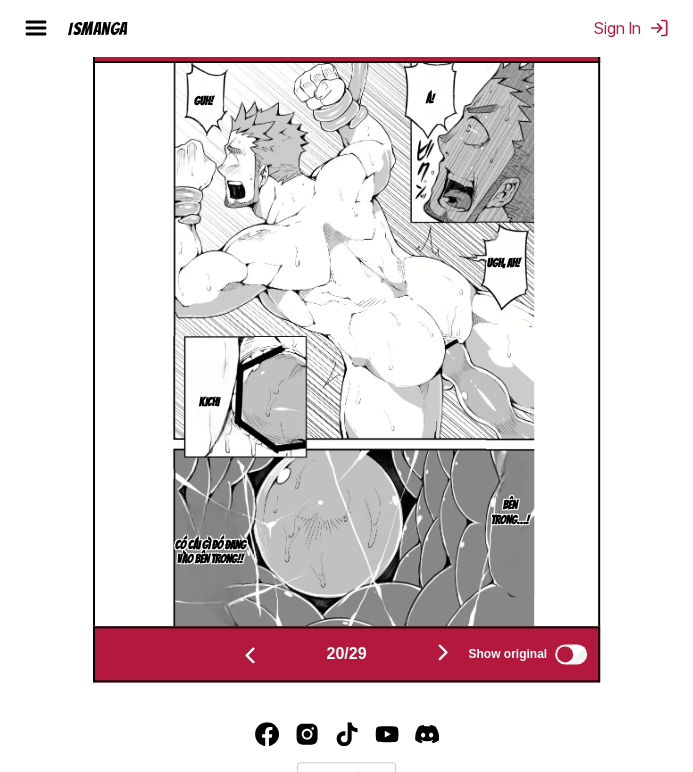 click at bounding box center (250, 655) 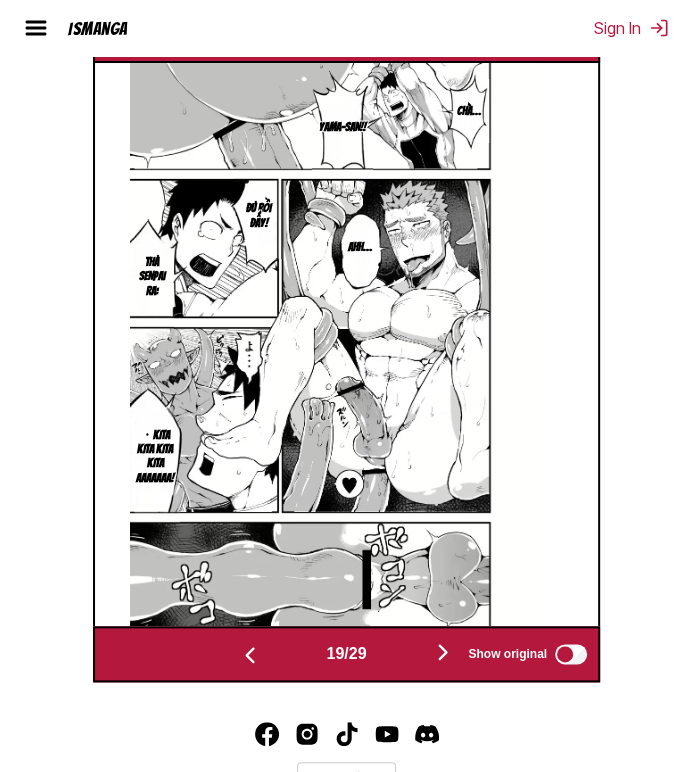 click at bounding box center (250, 655) 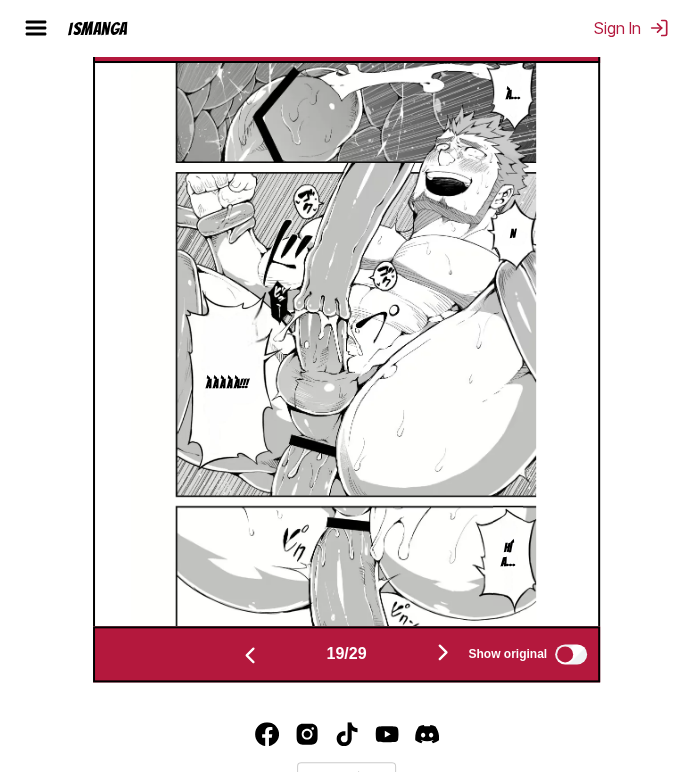 click at bounding box center [250, 655] 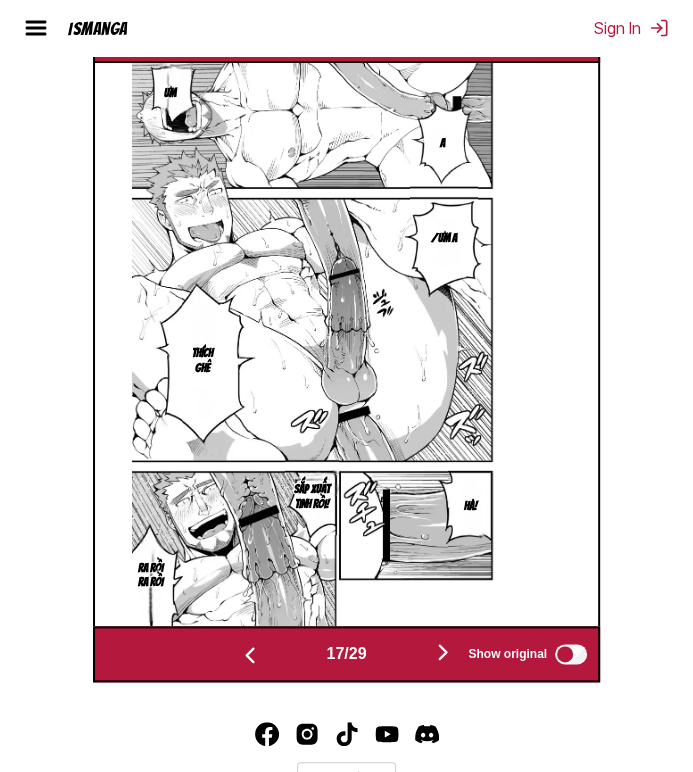 click at bounding box center (250, 655) 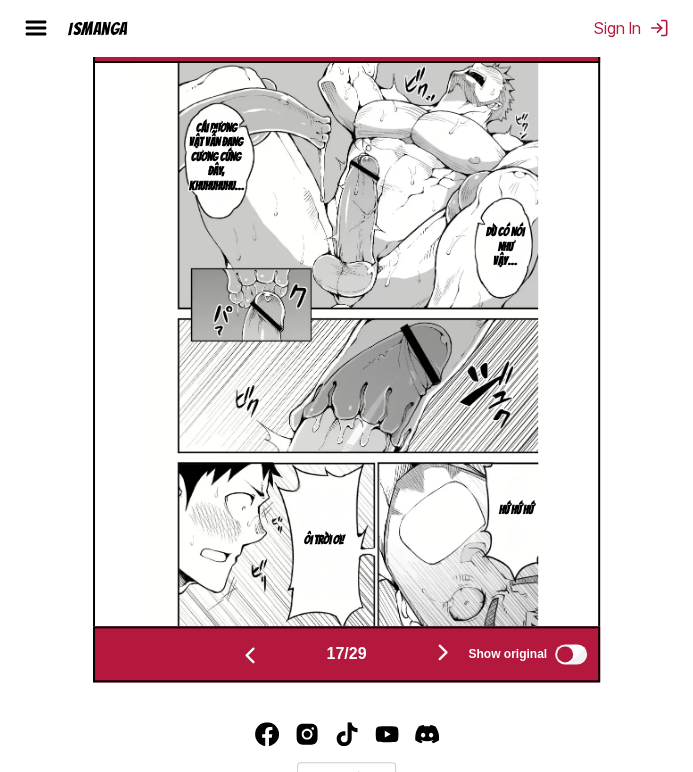 click at bounding box center [250, 655] 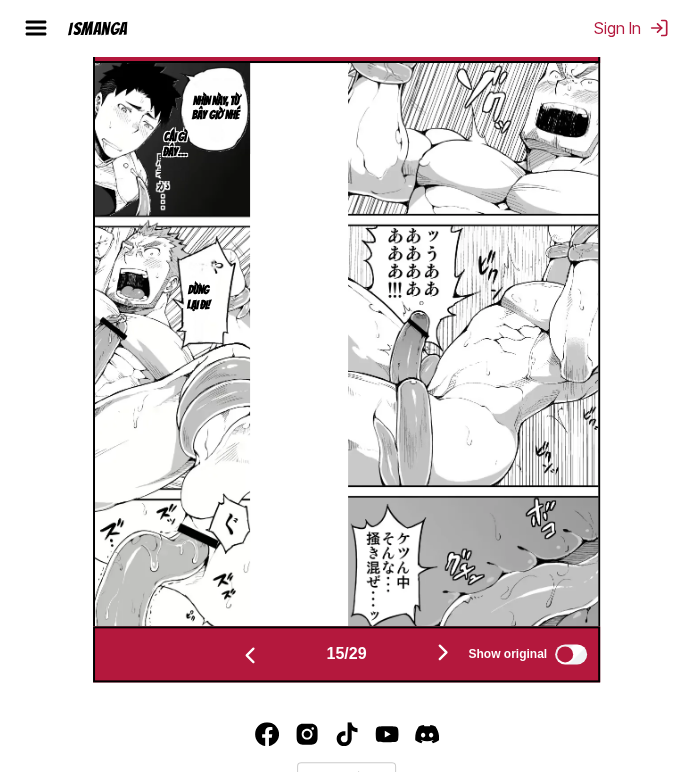 click at bounding box center (250, 655) 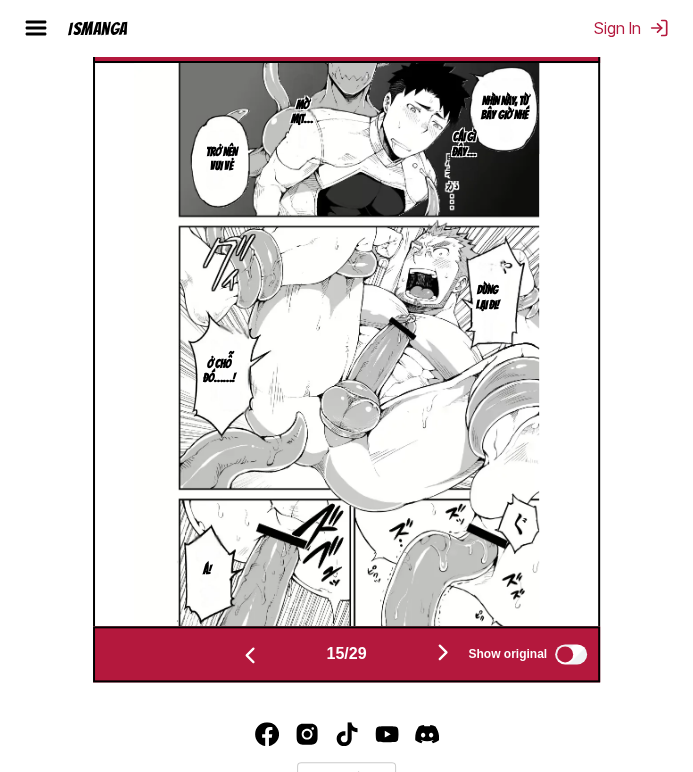 click at bounding box center [250, 655] 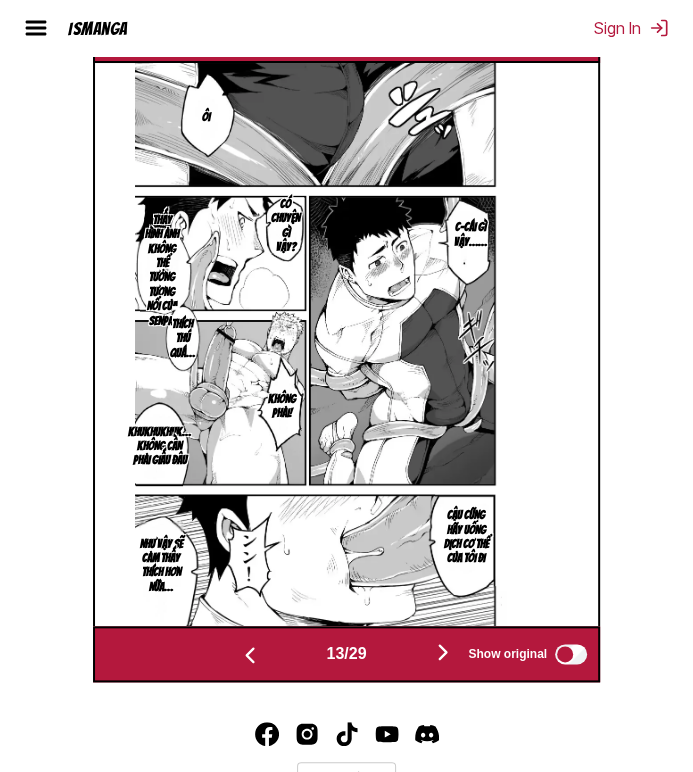 click at bounding box center (250, 655) 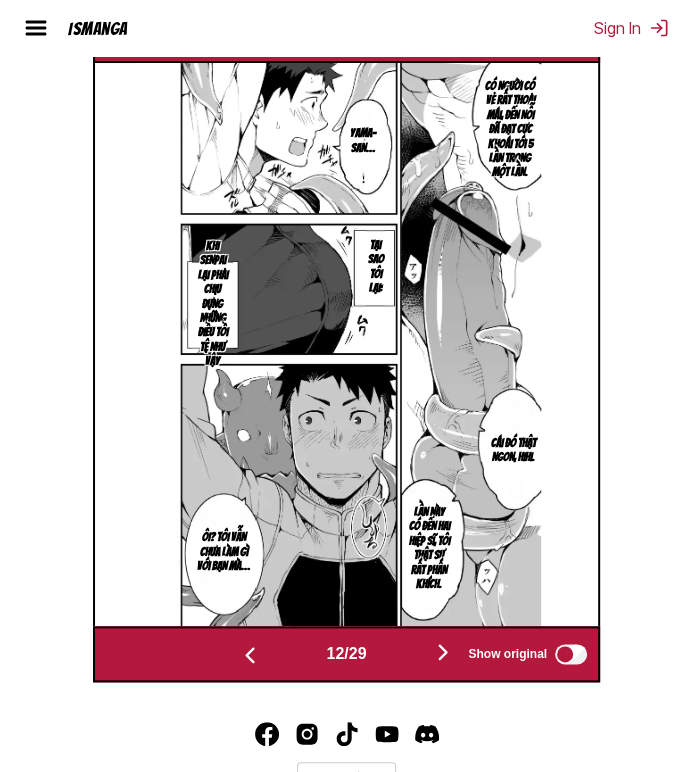 click at bounding box center (250, 655) 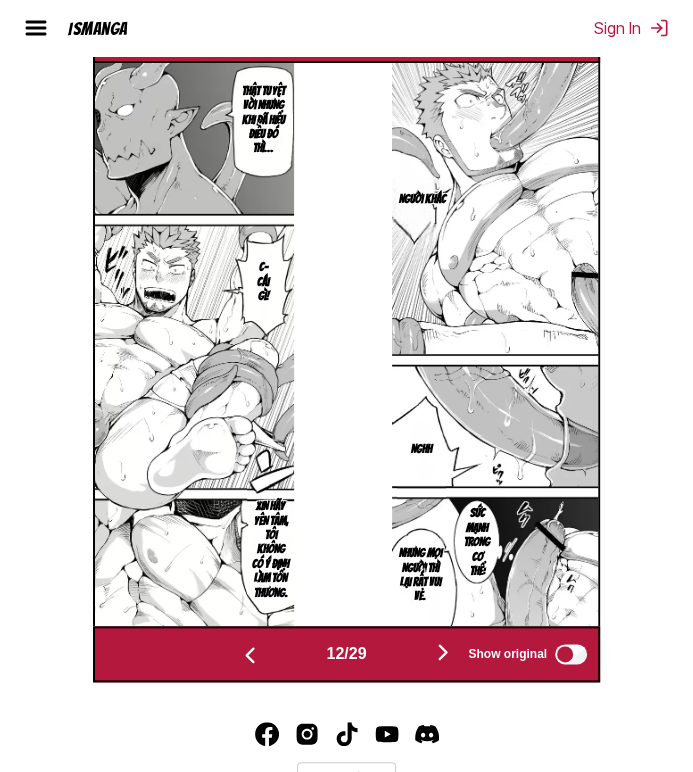 click at bounding box center [250, 655] 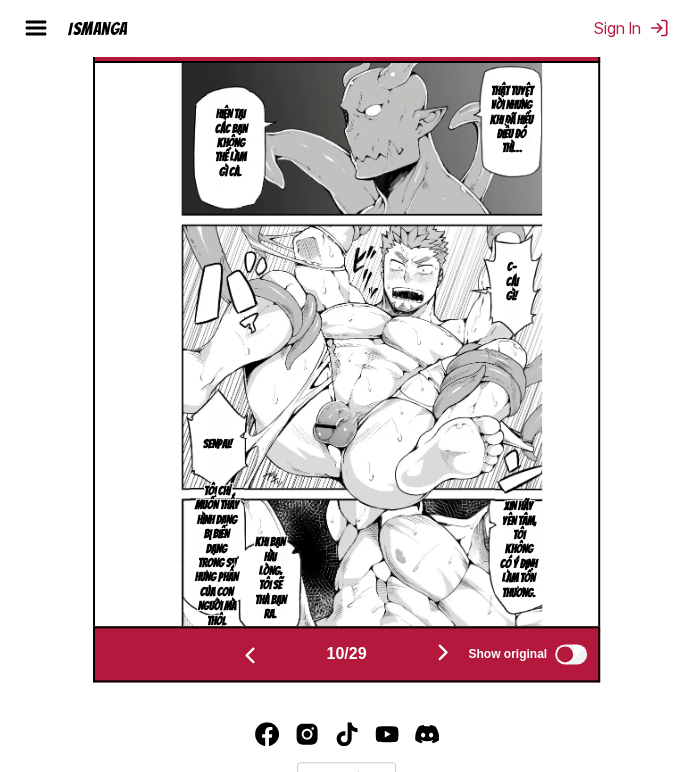 click at bounding box center (250, 655) 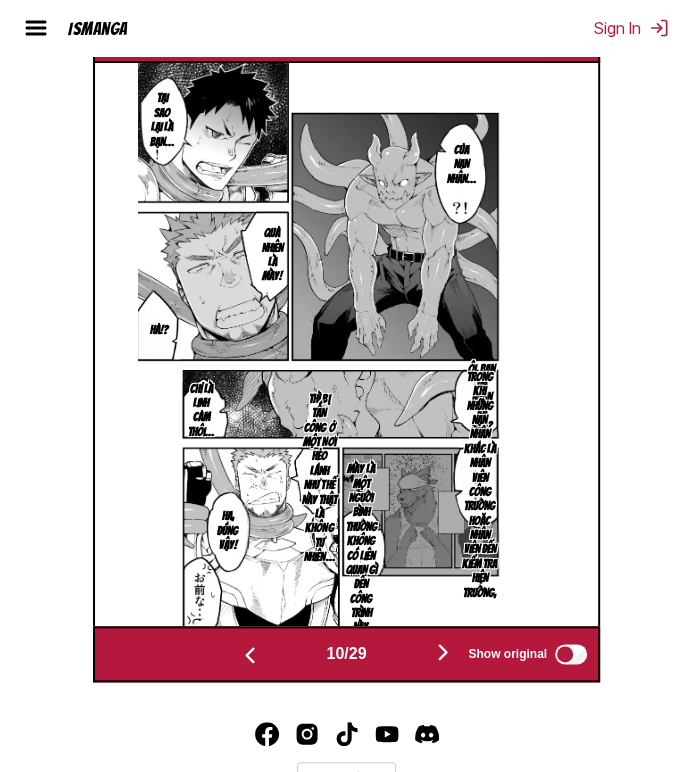 click at bounding box center (250, 655) 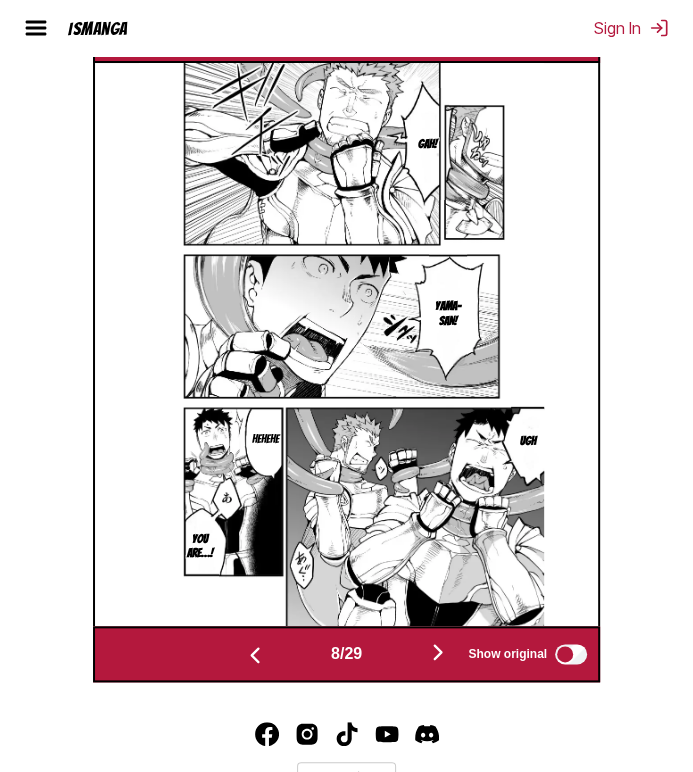 click at bounding box center (255, 655) 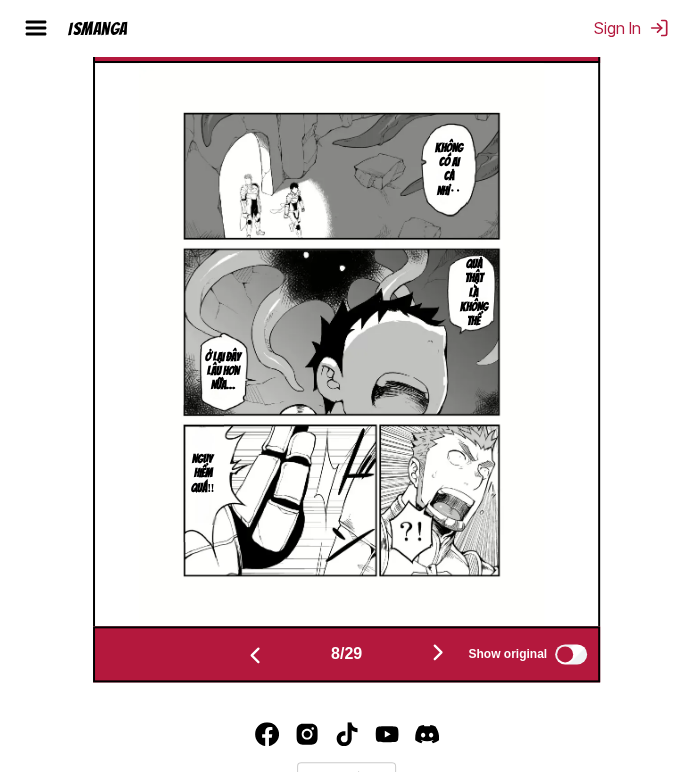 click at bounding box center (255, 655) 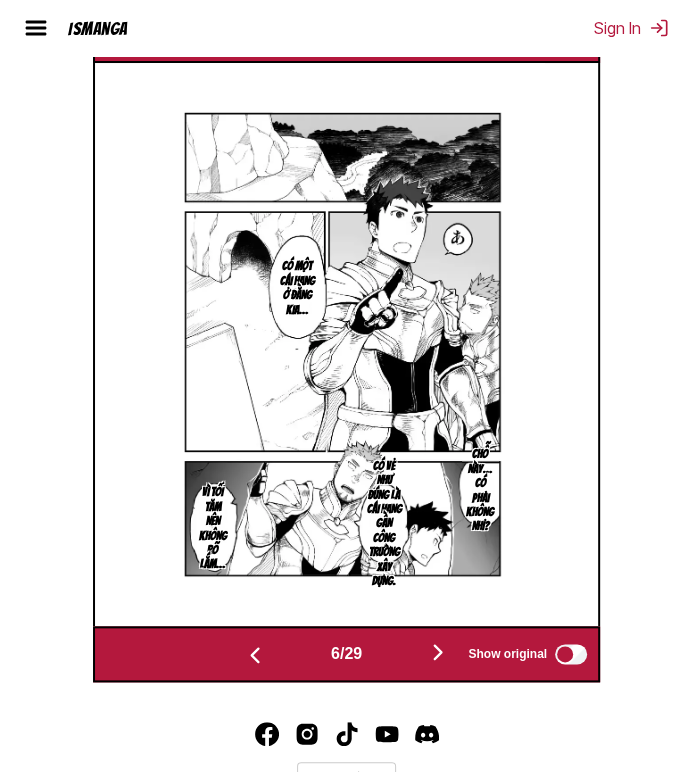 click at bounding box center (255, 655) 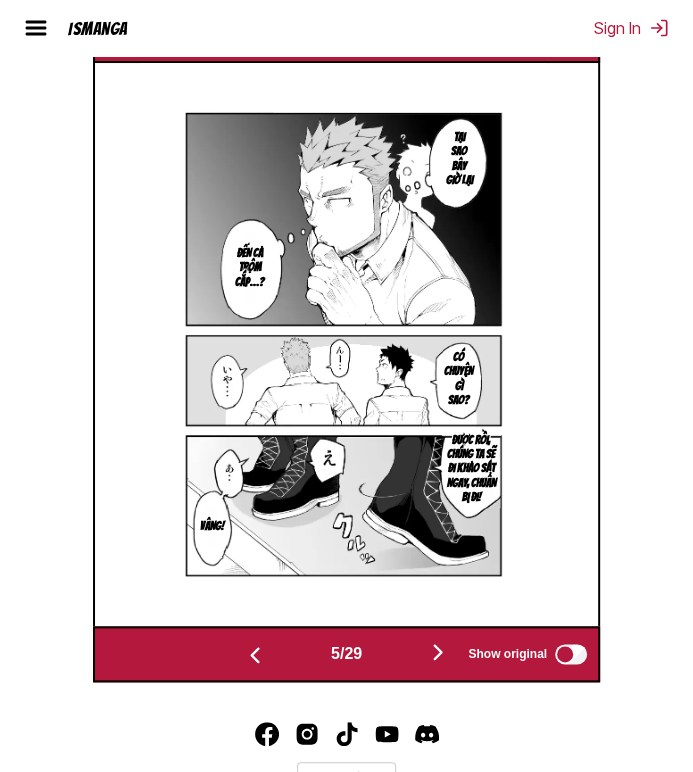 click at bounding box center (255, 655) 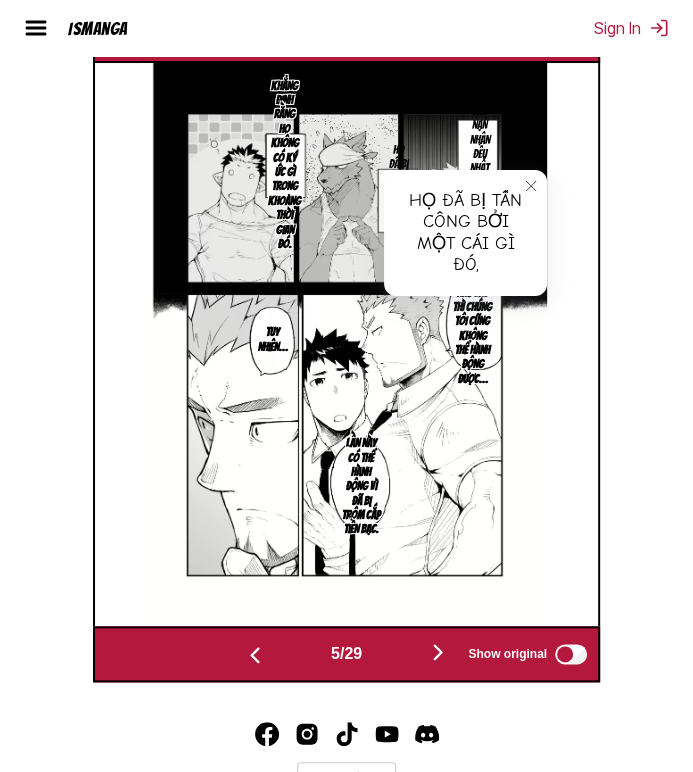click at bounding box center (255, 655) 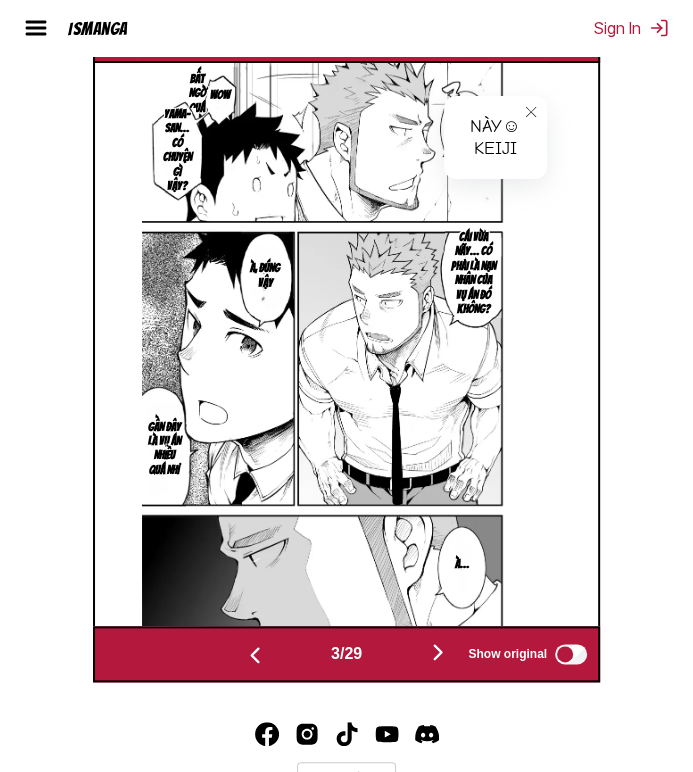 click at bounding box center (255, 655) 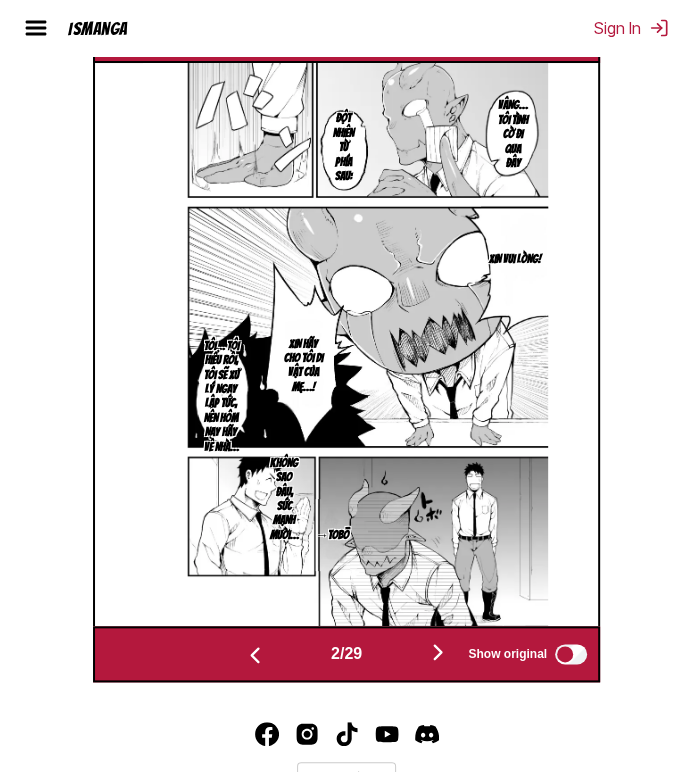 click at bounding box center [255, 655] 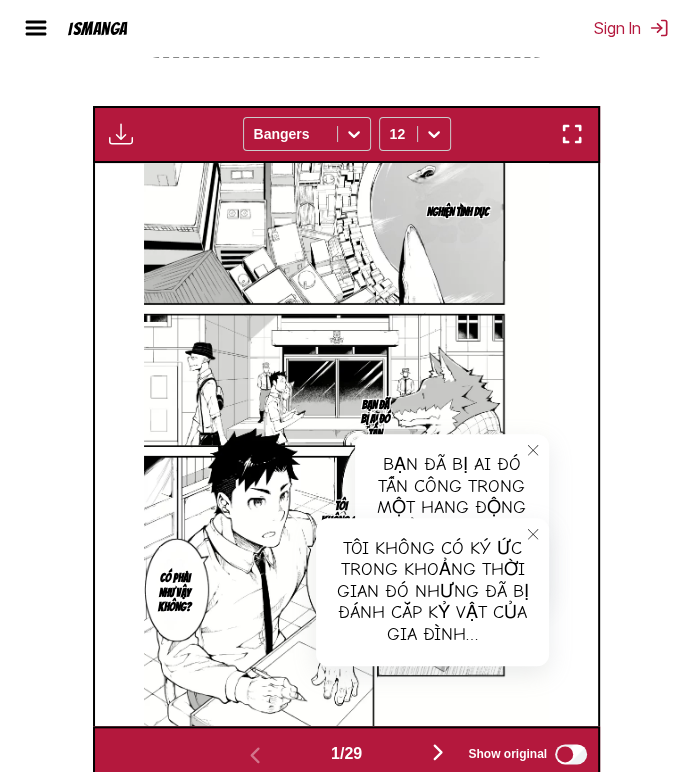 click at bounding box center [572, 134] 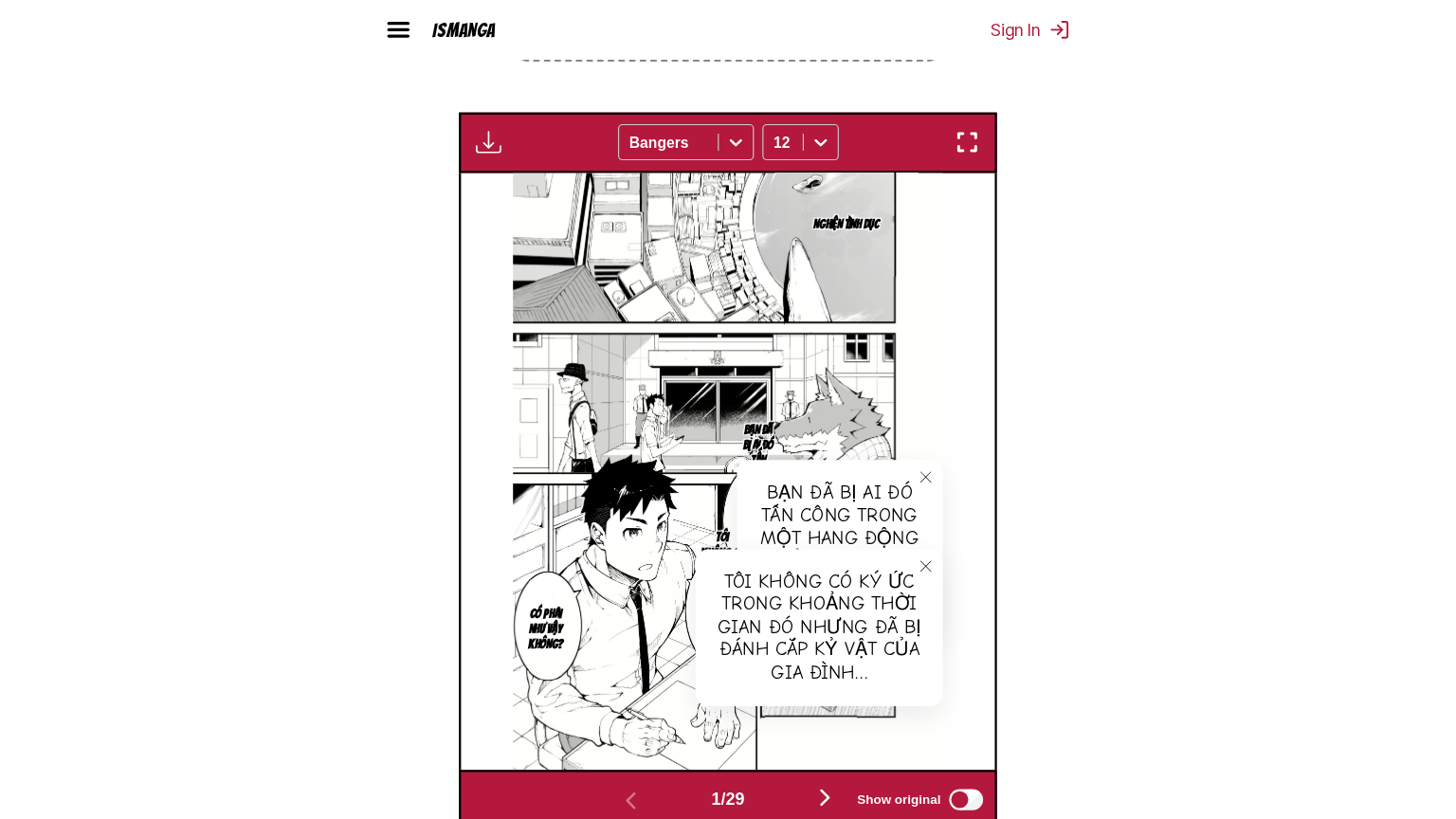 scroll, scrollTop: 220, scrollLeft: 0, axis: vertical 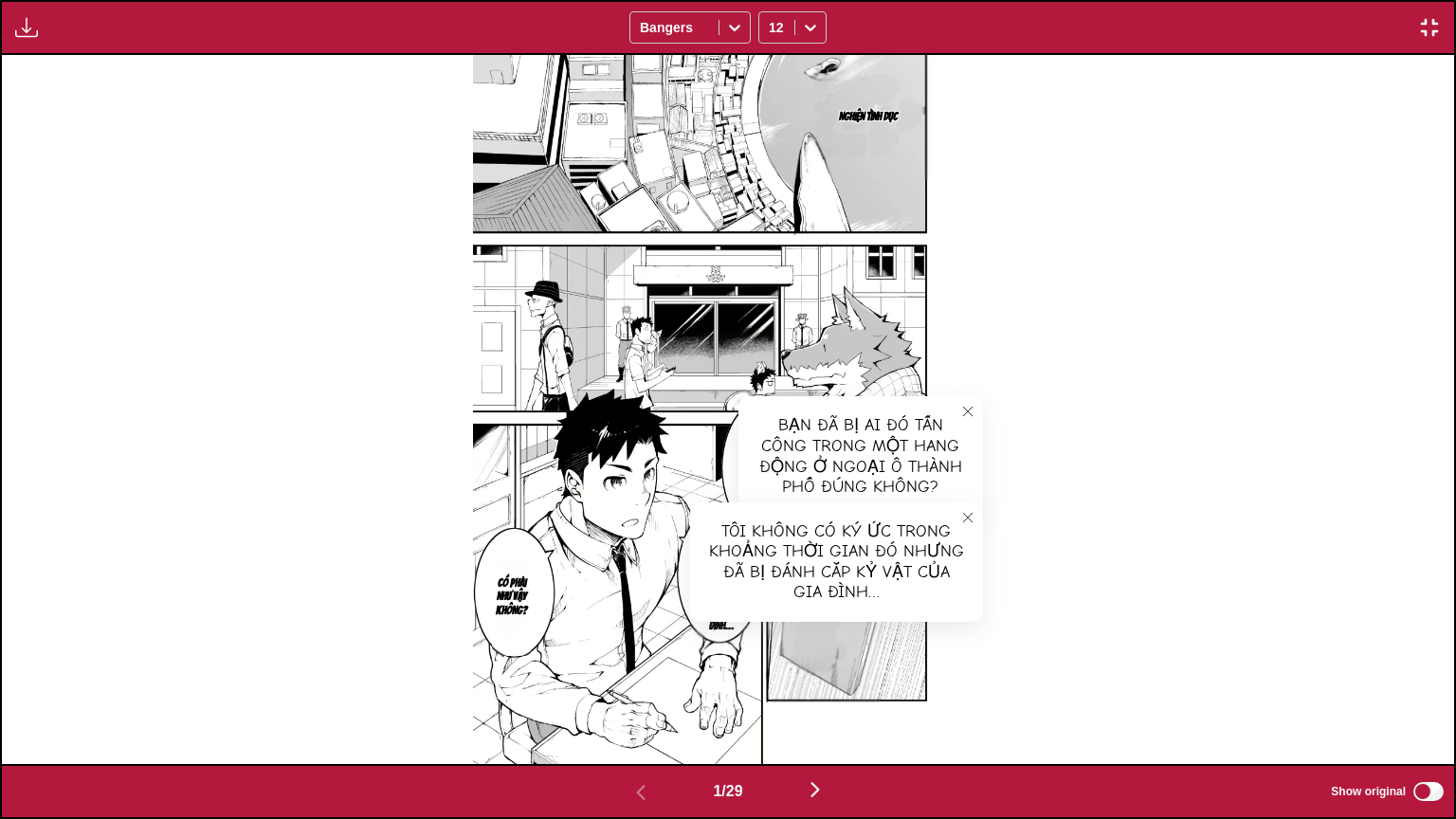 click on "Nghiện tình dục Bạn đã bị ai đó tấn công trong một hang động ở ngoại ô [CITY] đúng không? Bạn đã bị ai đó tấn công trong một hang động ở ngoại ô [CITY] đúng không? Cục duy trì trật tự Tôi không có ký nhớ trong khoảng thời gian đó nhưng đã bị đánh cắp kỷ vật của gia đình… Tôi không có ký nhớ trong khoảng thời gian đó nhưng đã bị đánh cắp kỷ vật của gia đình… Có phải như vậy không? Vâng… tôi tình cờ đi qua đây Đột nhiên từ phía sau: Xin vui lòng! Xin hãy cho tôi di vật của mẹ…! Tôi… tôi hiểu rồi, tôi sẽ xử lý ngay lập tức, nên hôm nay hãy về nhà… Không sao đâu, sức mạnh mười… →Tobō Wow Bất ngờ quá Này☺ Keiji Này☺ Keiji Yama-san… có chuyện gì vậy? Cái vừa nãy… có phải là nạn nhân của vụ án đó không? À, đúng vậy Gần đây là vụ án nhiều quá nhỉ À… Ugh" at bounding box center [728, 410] 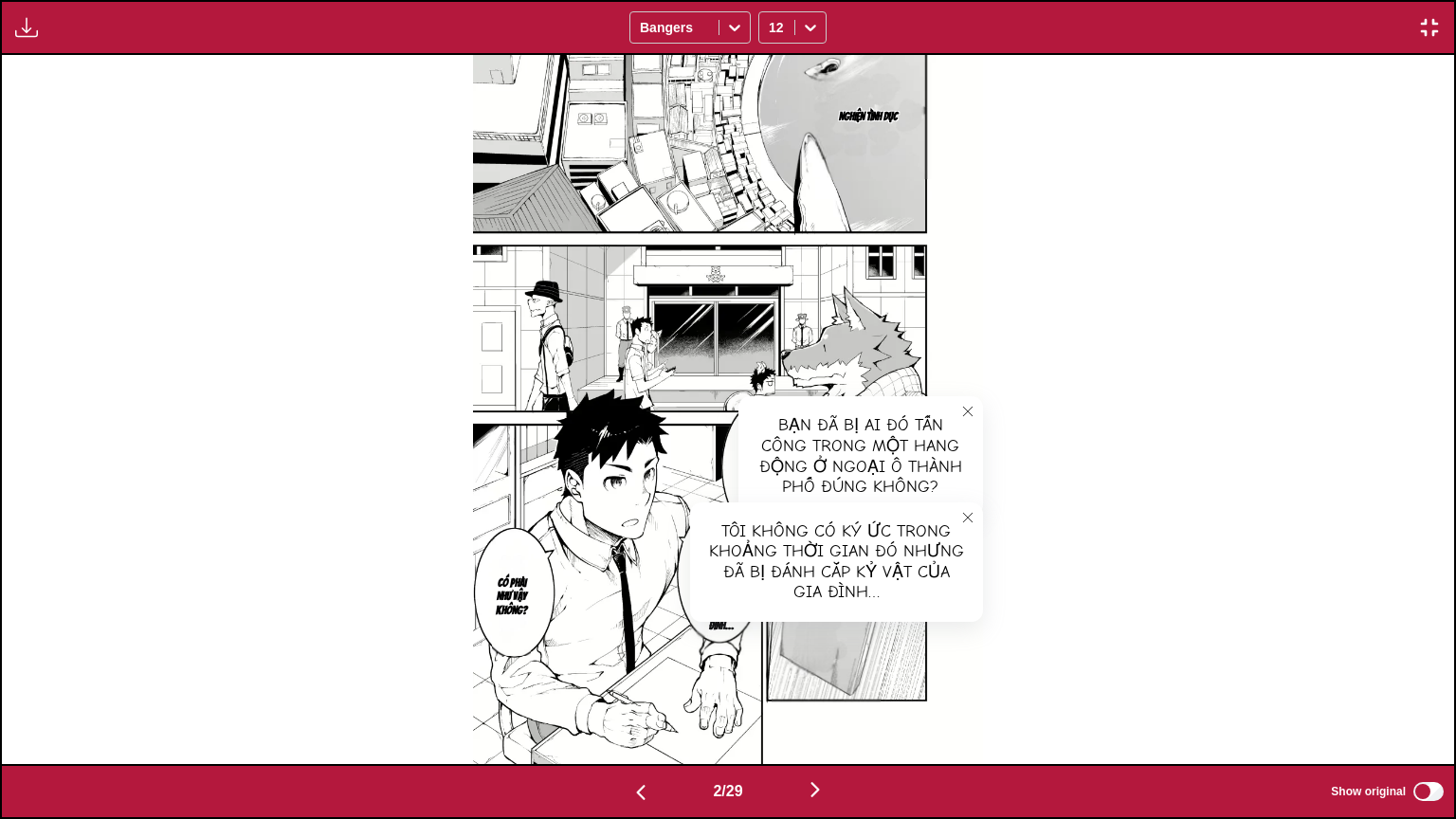 scroll, scrollTop: 0, scrollLeft: 1452, axis: horizontal 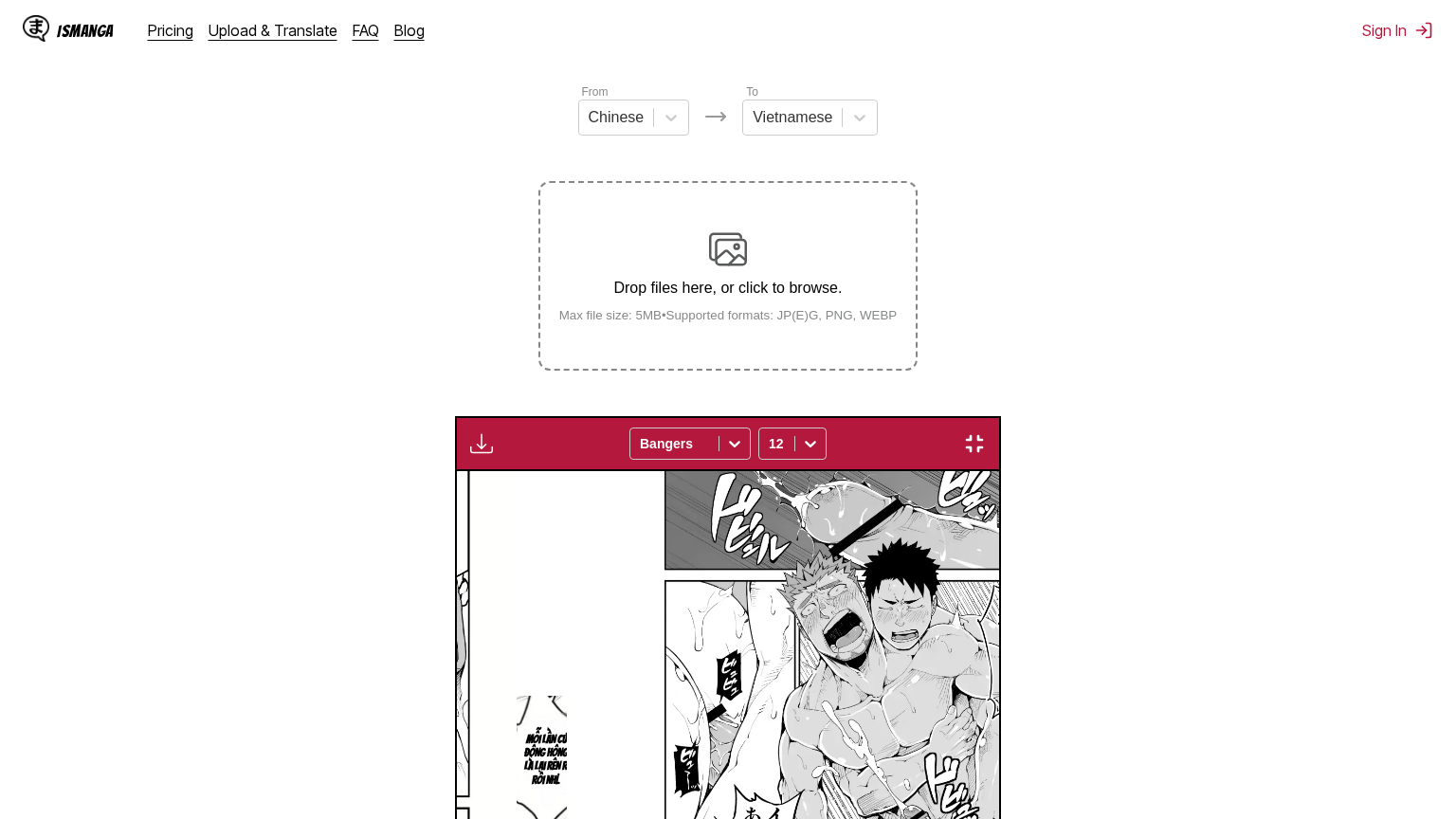 click on "Lý do mà tất cả nạn nhân đều im lặng như vậy là đây…" at bounding box center (-7781, 552) 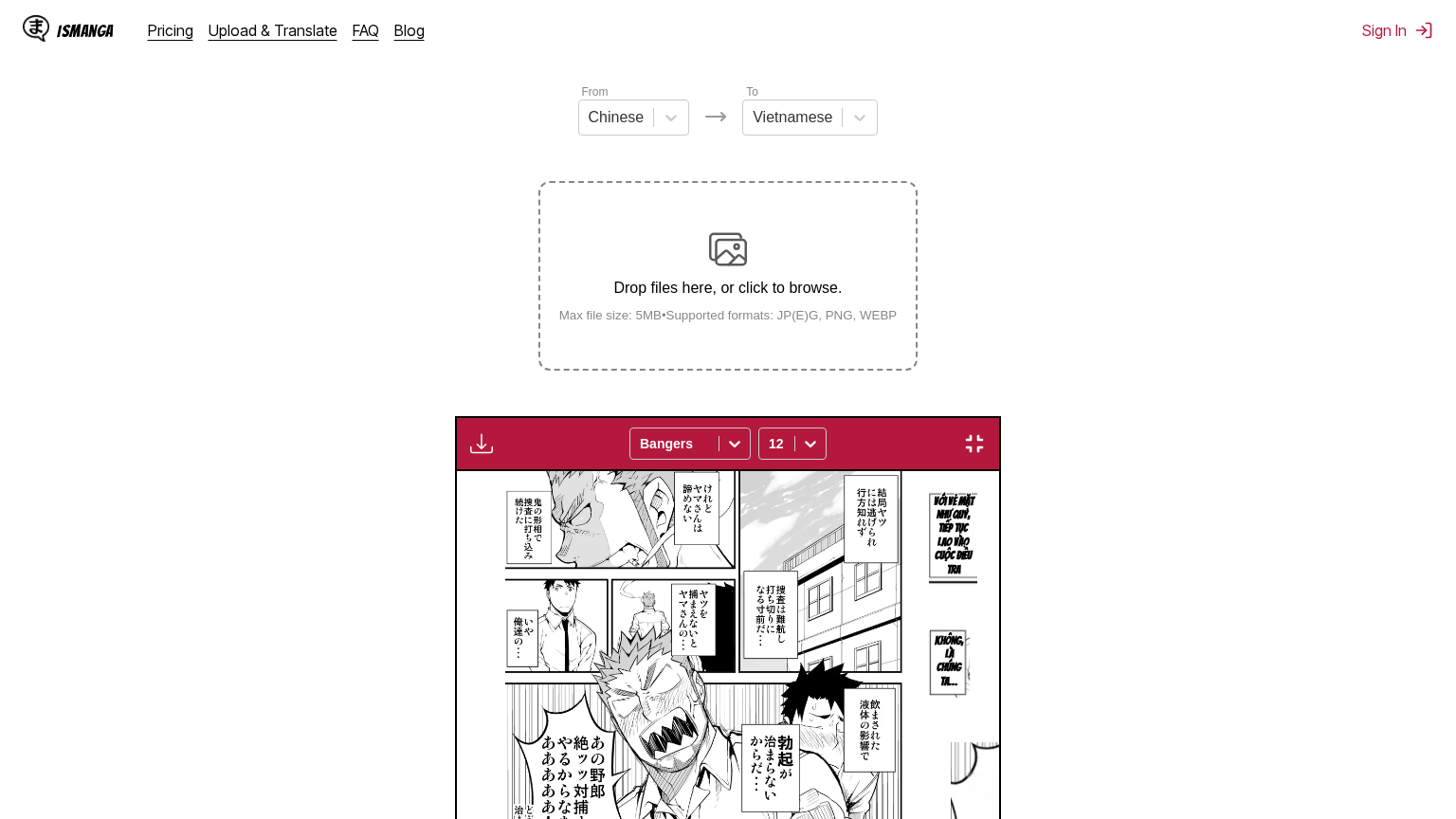 scroll, scrollTop: 0, scrollLeft: 18888, axis: horizontal 